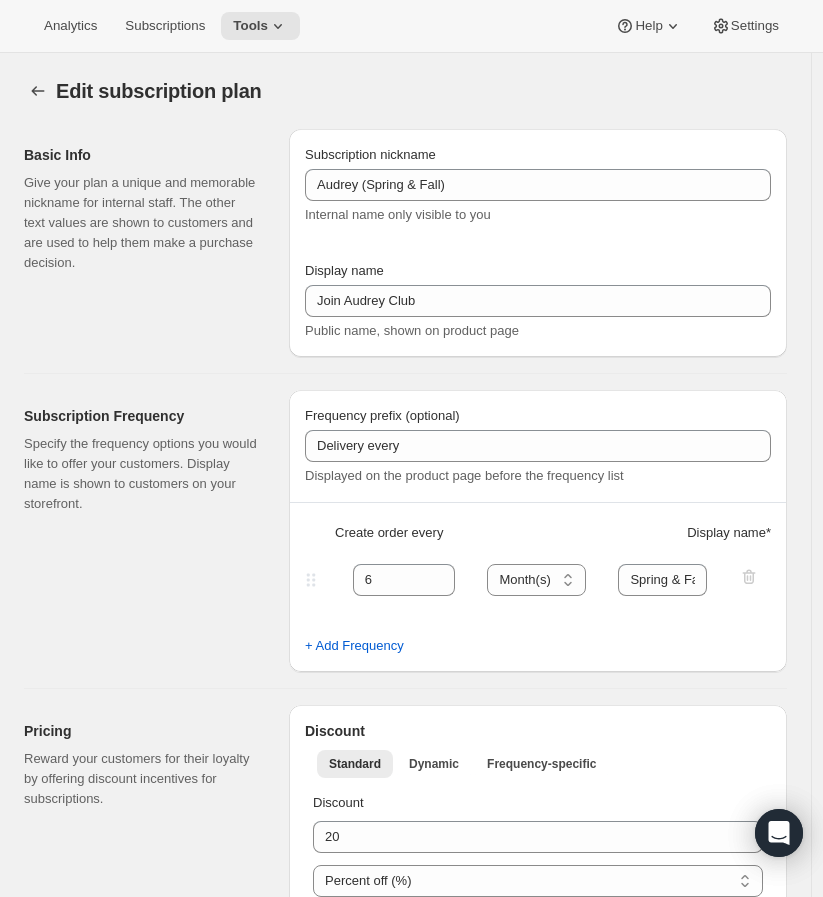 select on "MONTH" 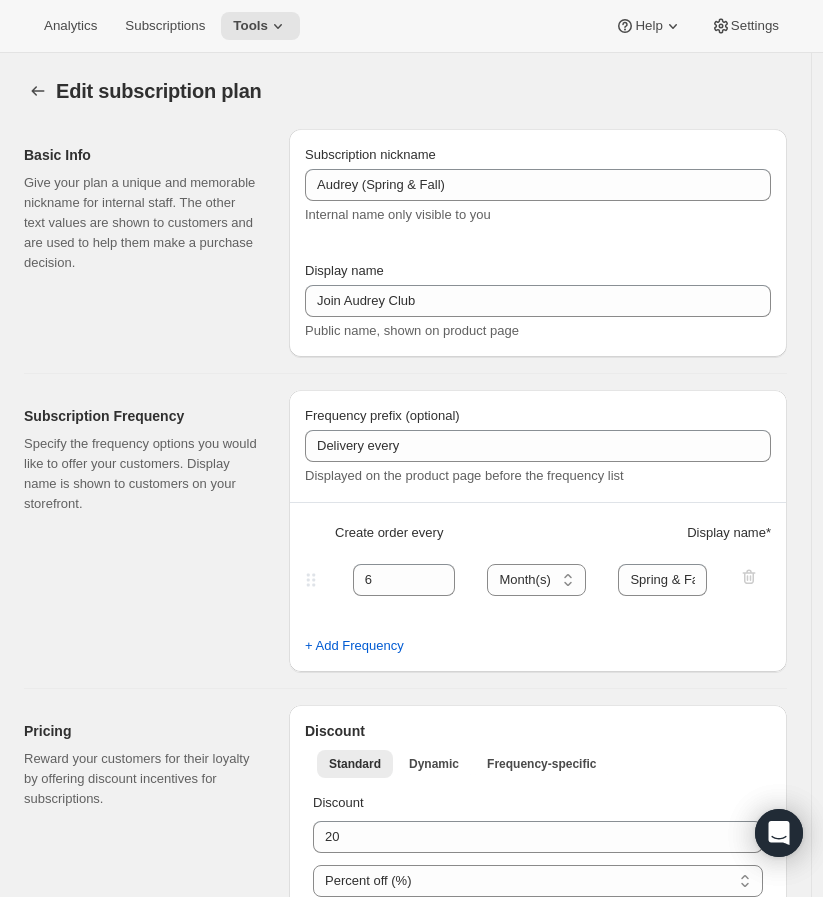 click on "Edit subscription plan" at bounding box center [288, 91] 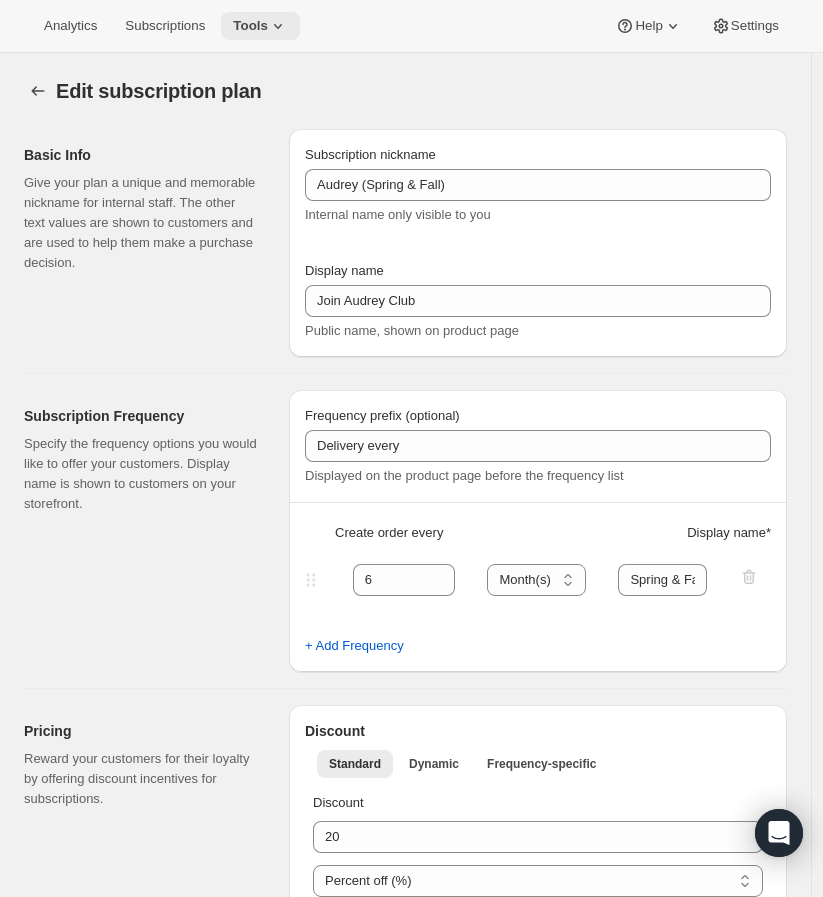 click 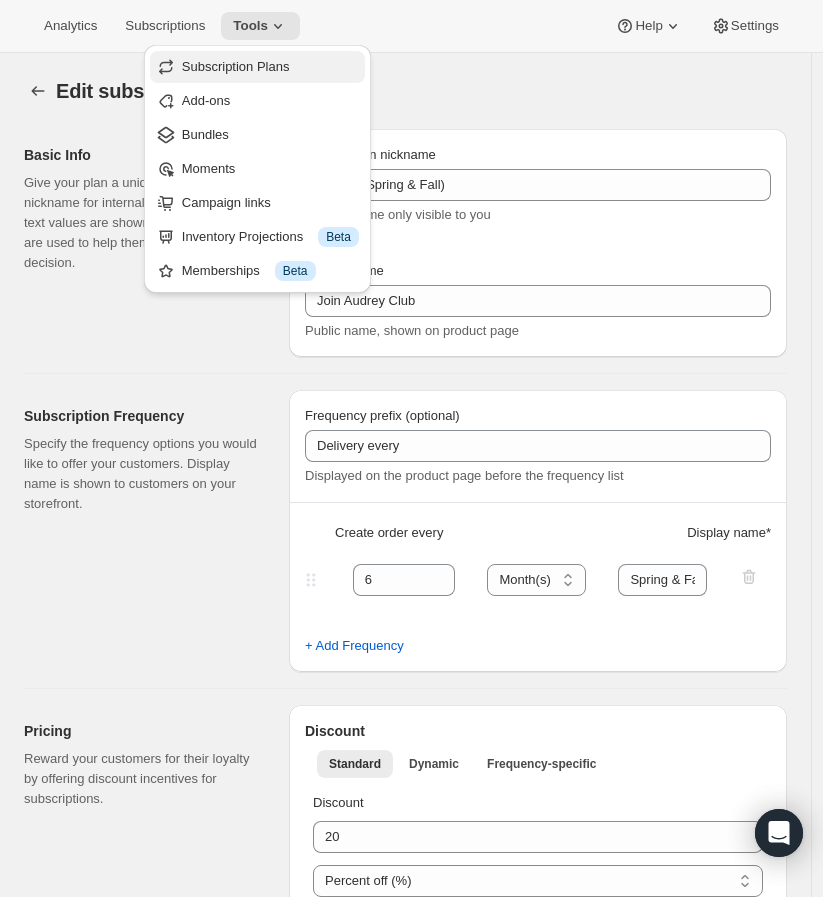 click on "Subscription Plans" at bounding box center (236, 66) 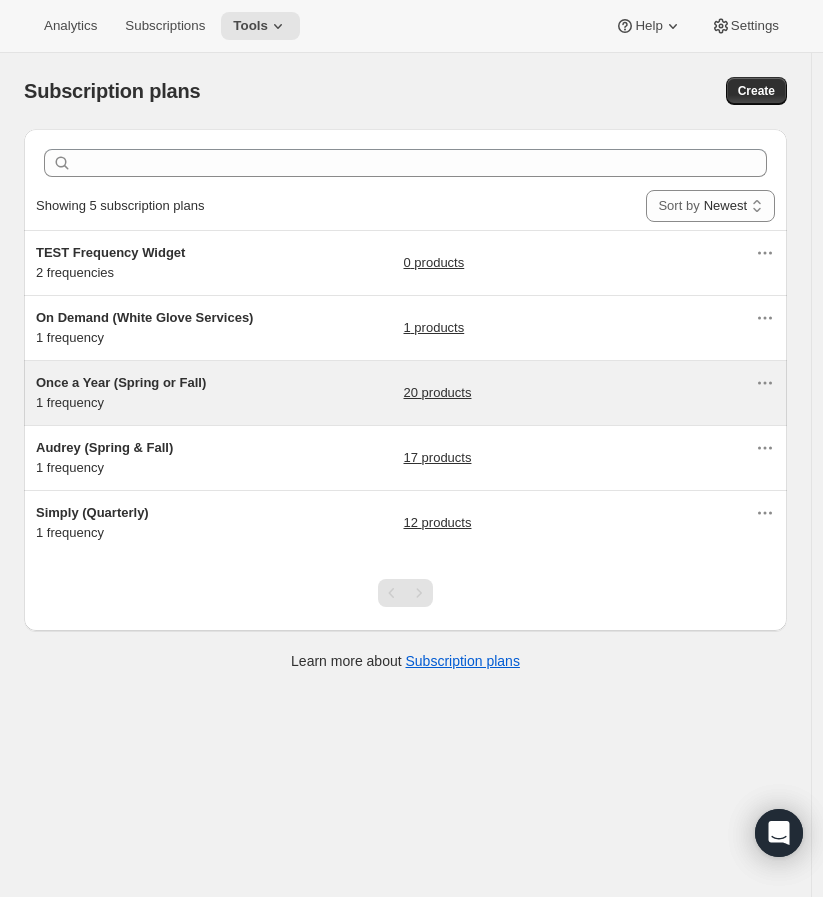 click on "Once a Year (Spring or Fall) 1 frequency" at bounding box center (161, 393) 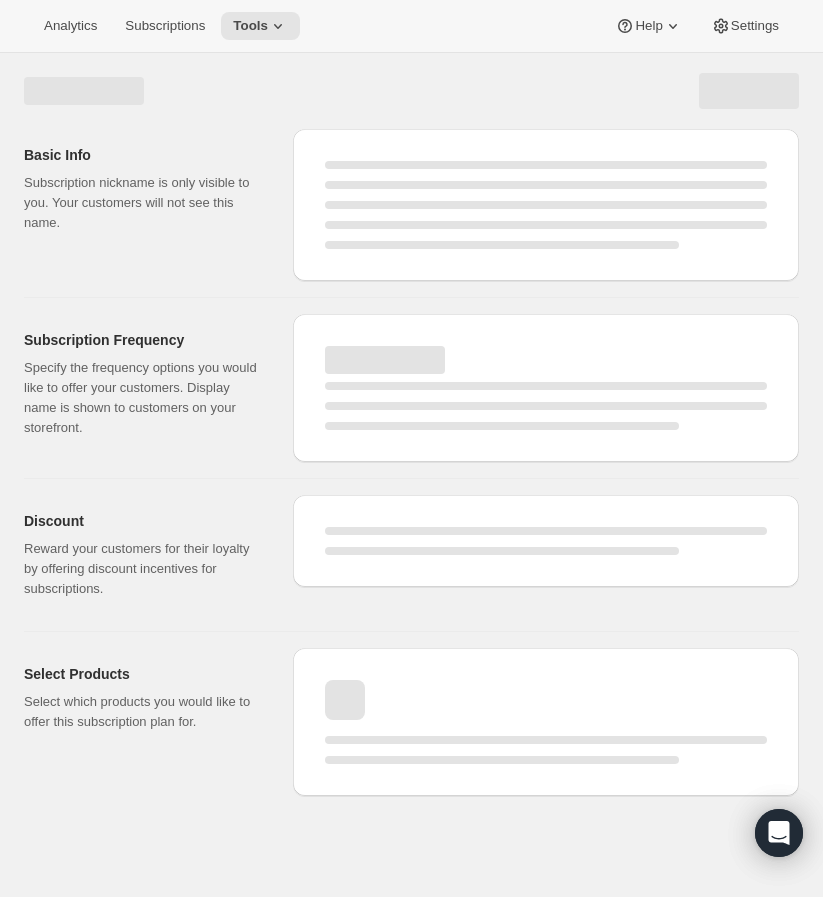 select on "WEEK" 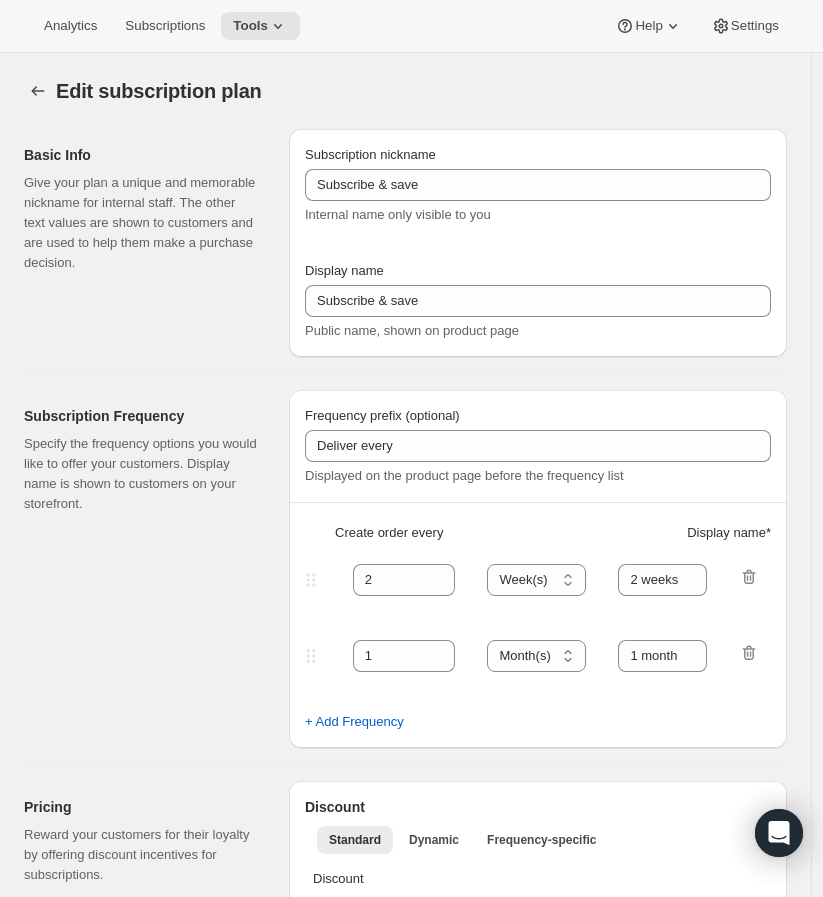 type on "Once a Year (Spring or Fall)" 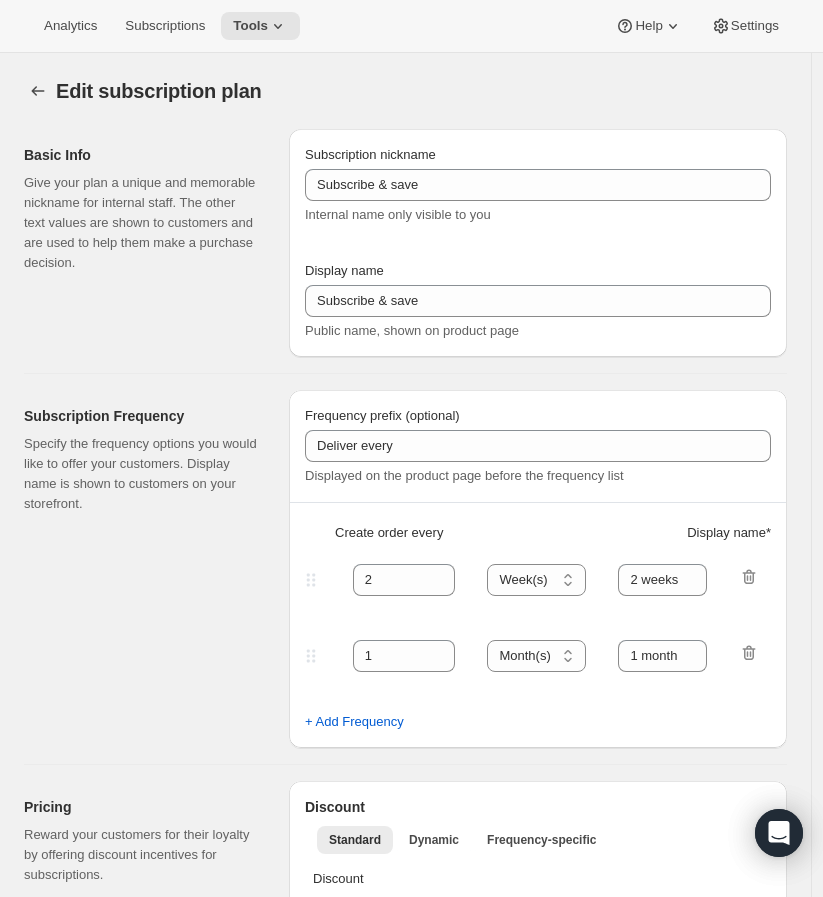 type on "RARECAT Wine Club" 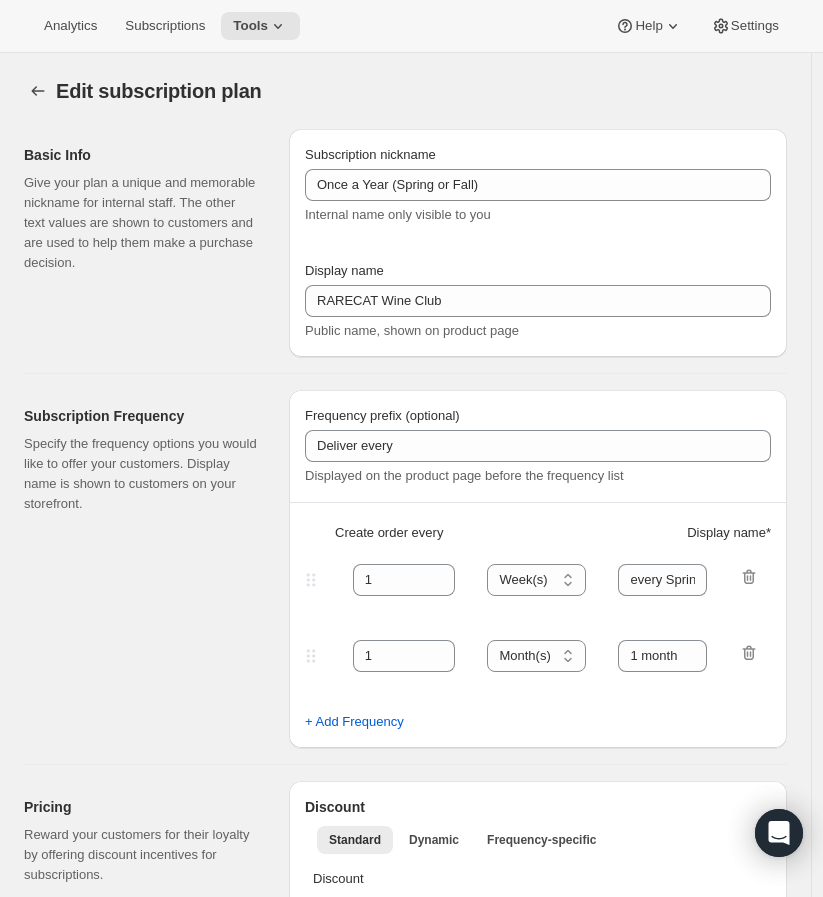 select on "YEARDAY" 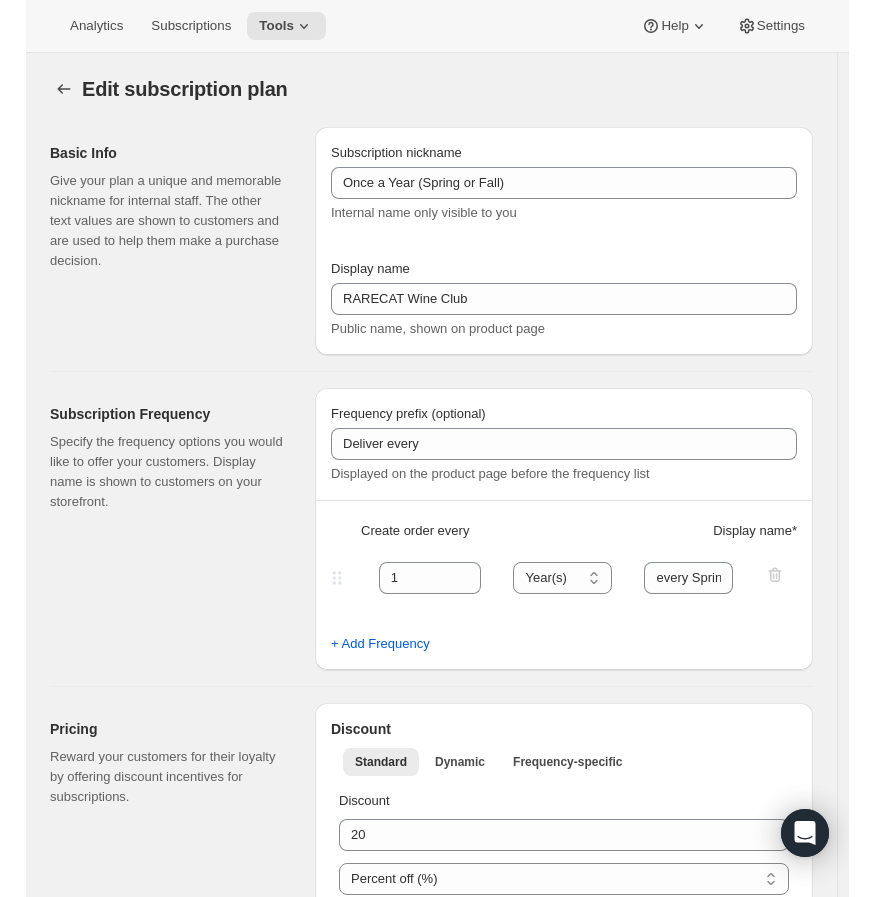 scroll, scrollTop: 0, scrollLeft: 0, axis: both 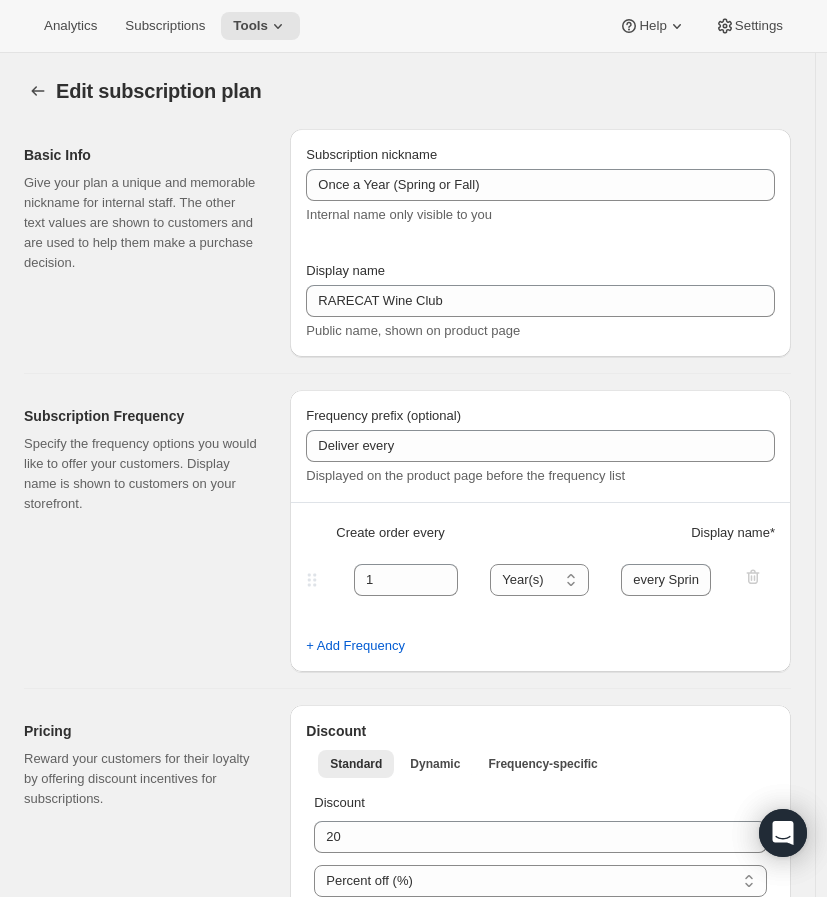 click on "Reward your customers for their loyalty by offering discount incentives for subscriptions. Discount Standard Dynamic Frequency-specific More views Standard Dynamic Frequency-specific More views Discount Percent off (%) US Dollars off ($) Percent off (%) Shipping 1" at bounding box center (407, 1850) 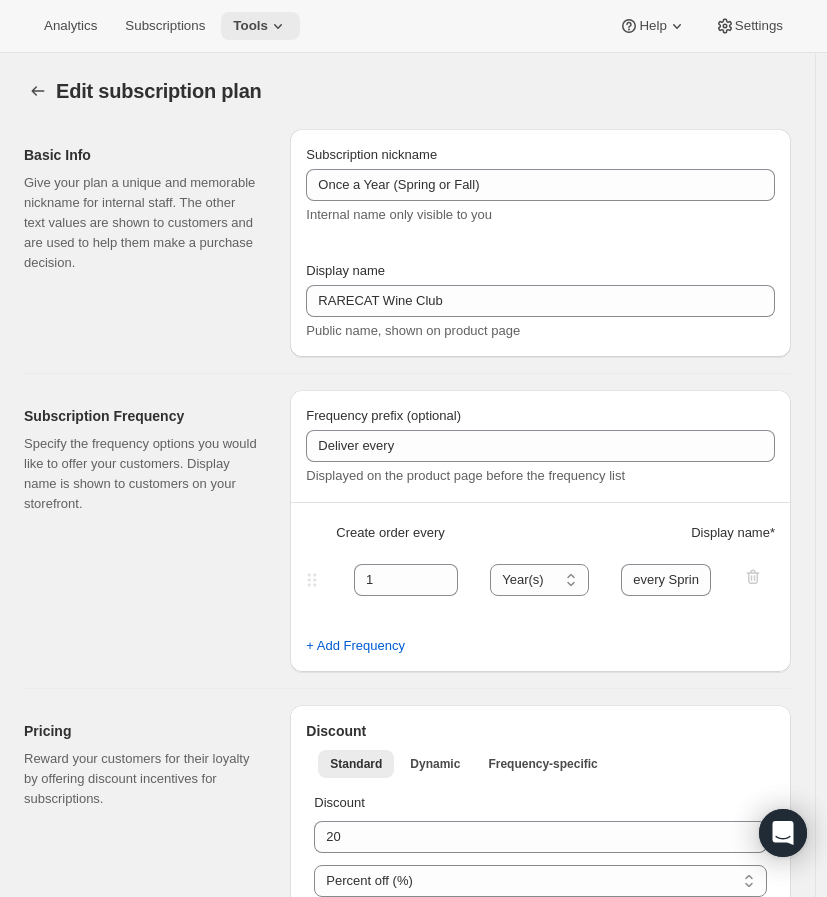 click on "Tools" at bounding box center [250, 26] 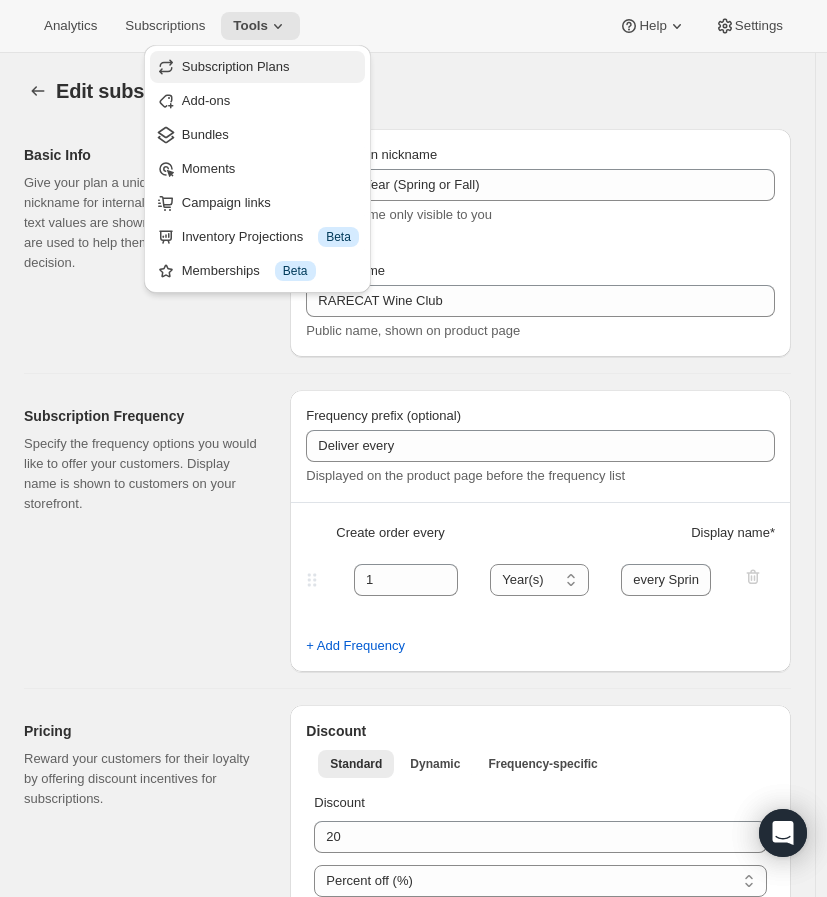 click on "Subscription Plans" at bounding box center (236, 66) 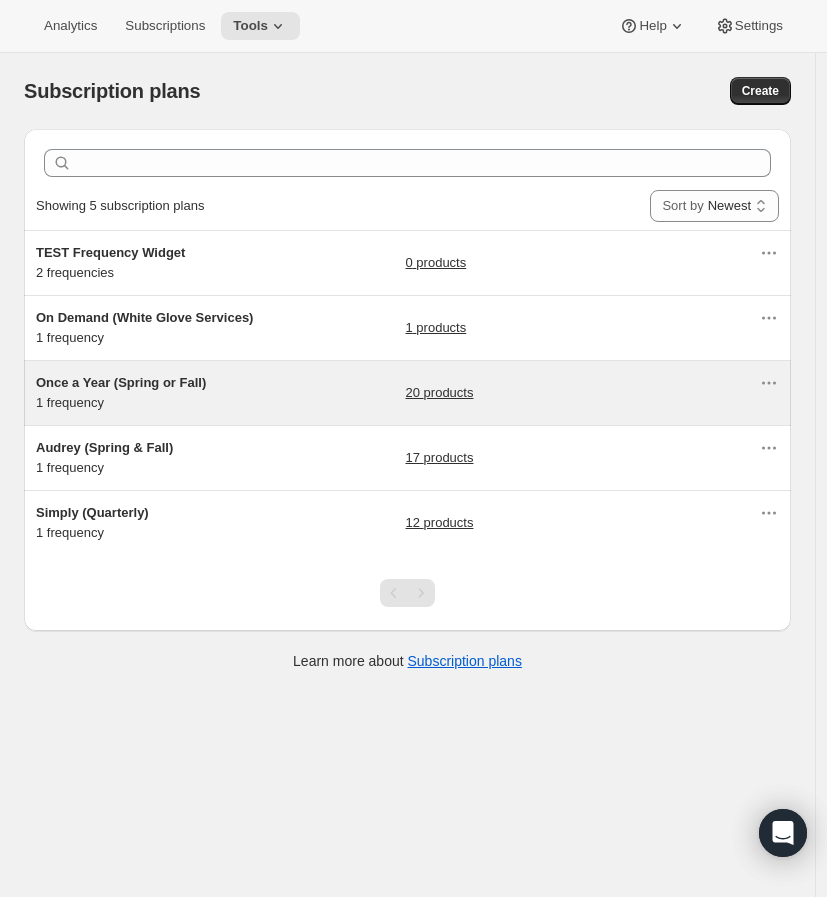 click on "Once a Year (Spring or Fall) 1 frequency" at bounding box center (161, 393) 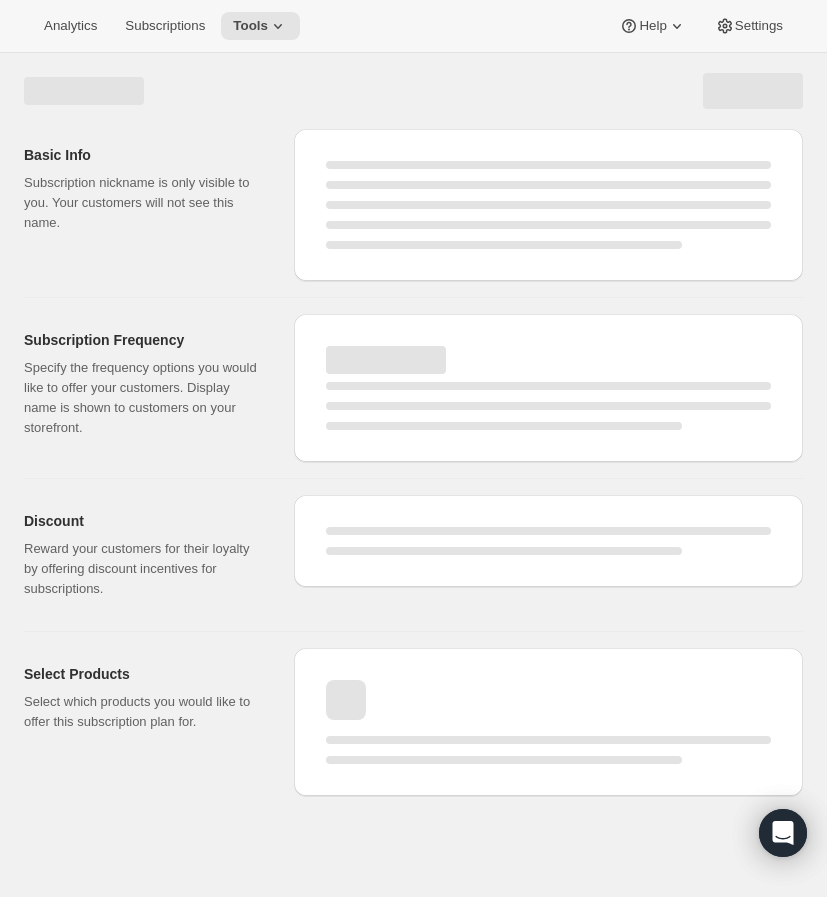 select on "WEEK" 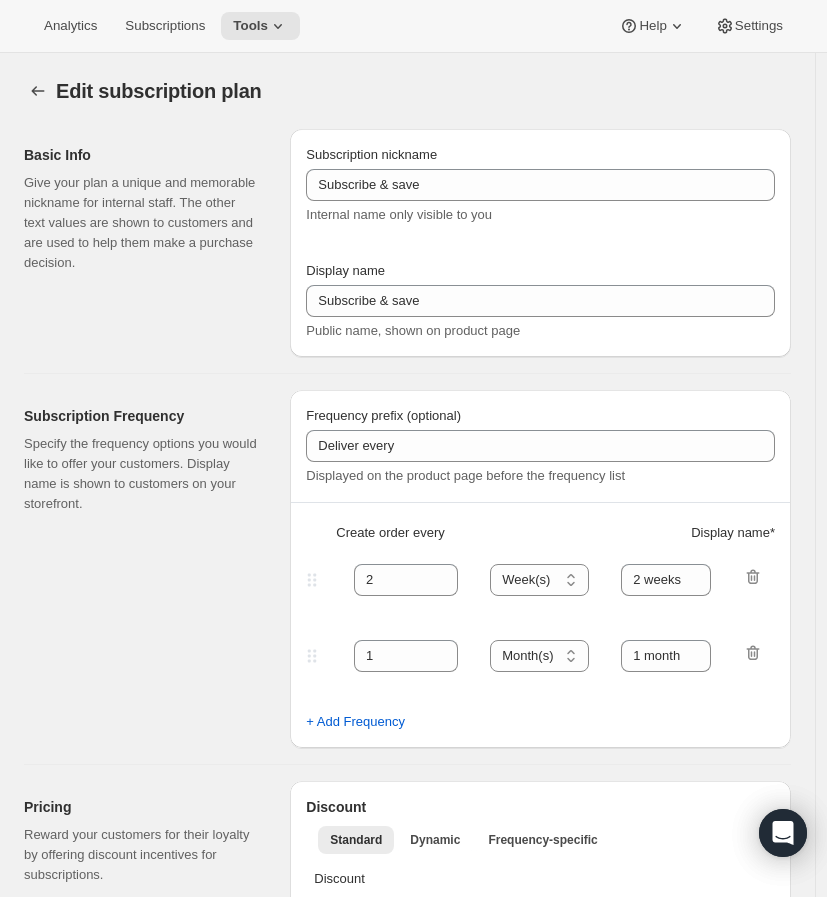type on "Once a Year (Spring or Fall)" 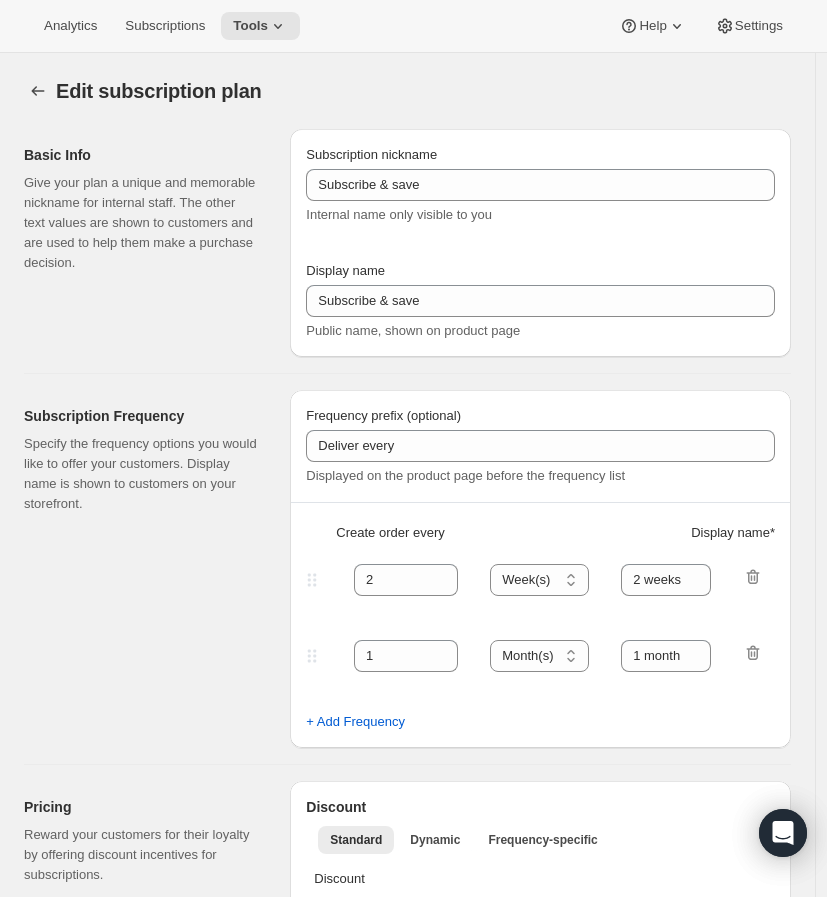 type on "RARECAT Wine Club" 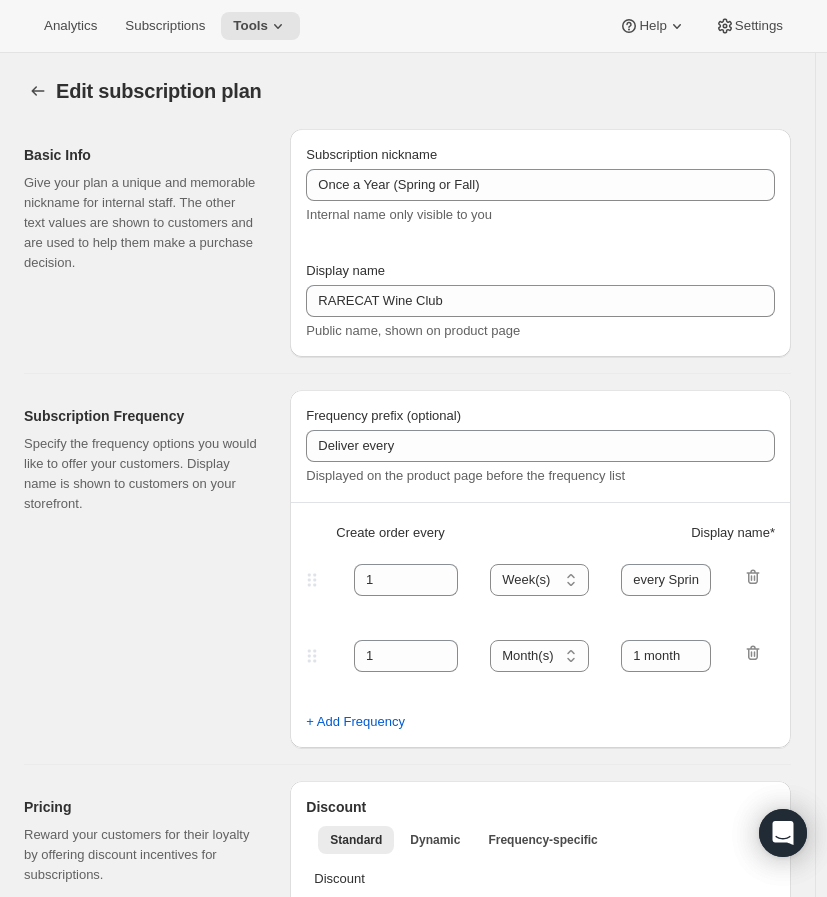 select on "YEARDAY" 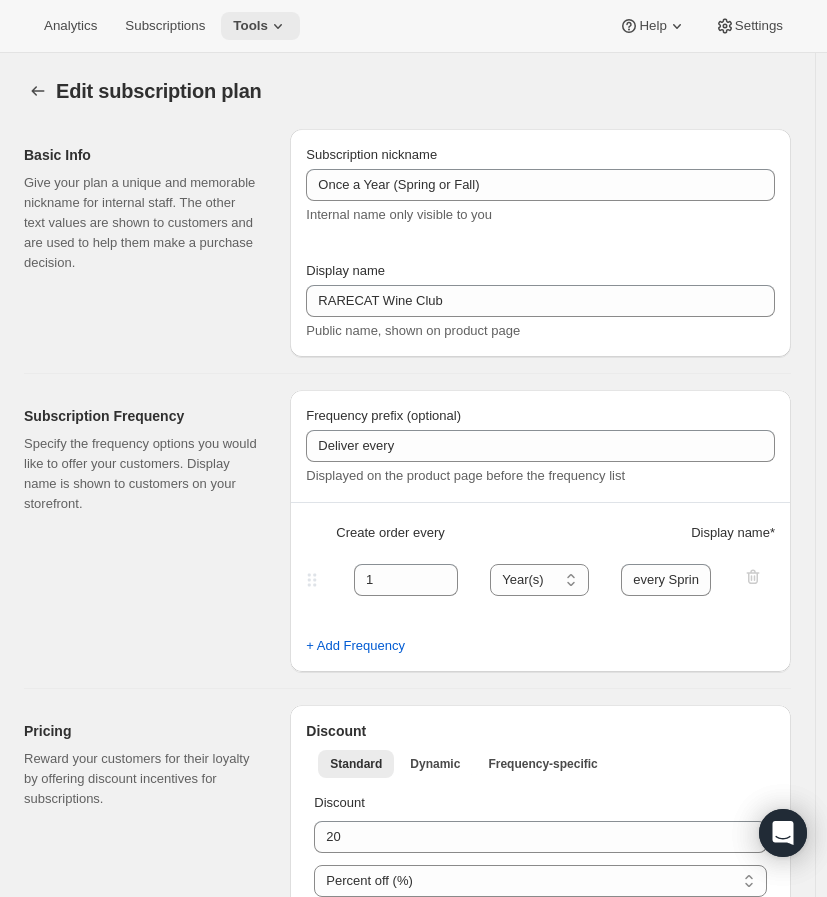 click on "Tools" at bounding box center (250, 26) 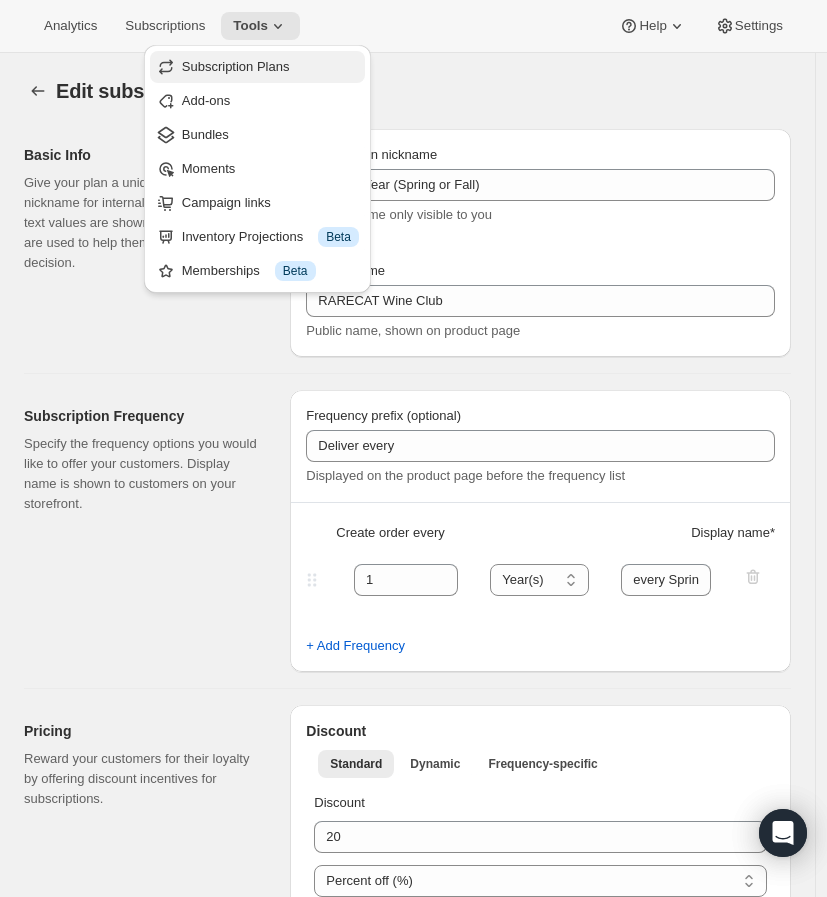 click on "Subscription Plans" at bounding box center [236, 66] 